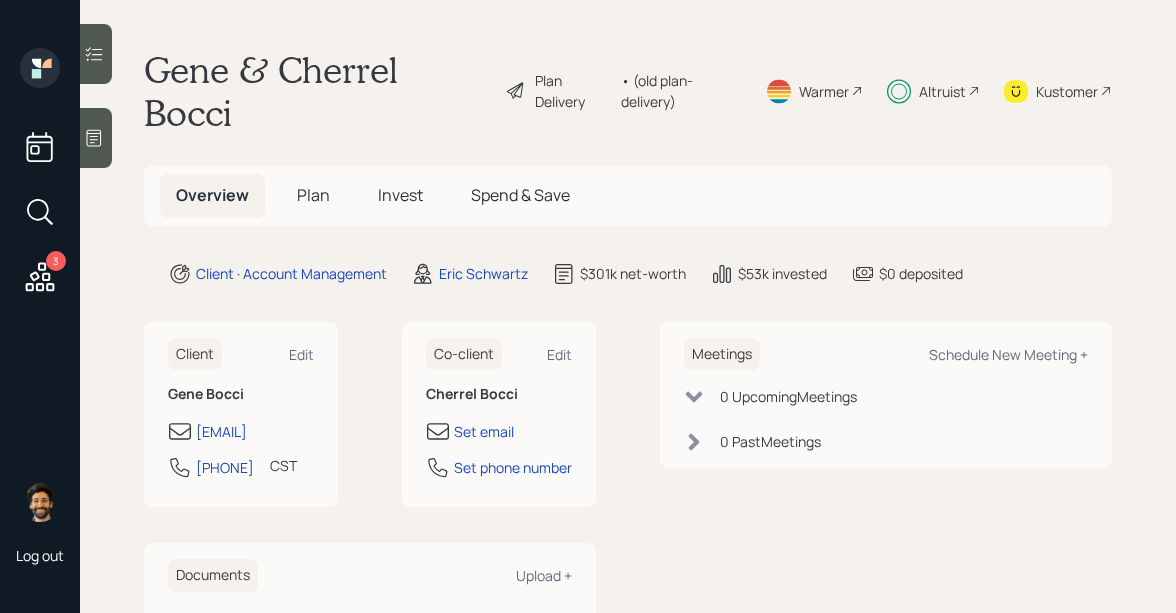 scroll, scrollTop: 0, scrollLeft: 0, axis: both 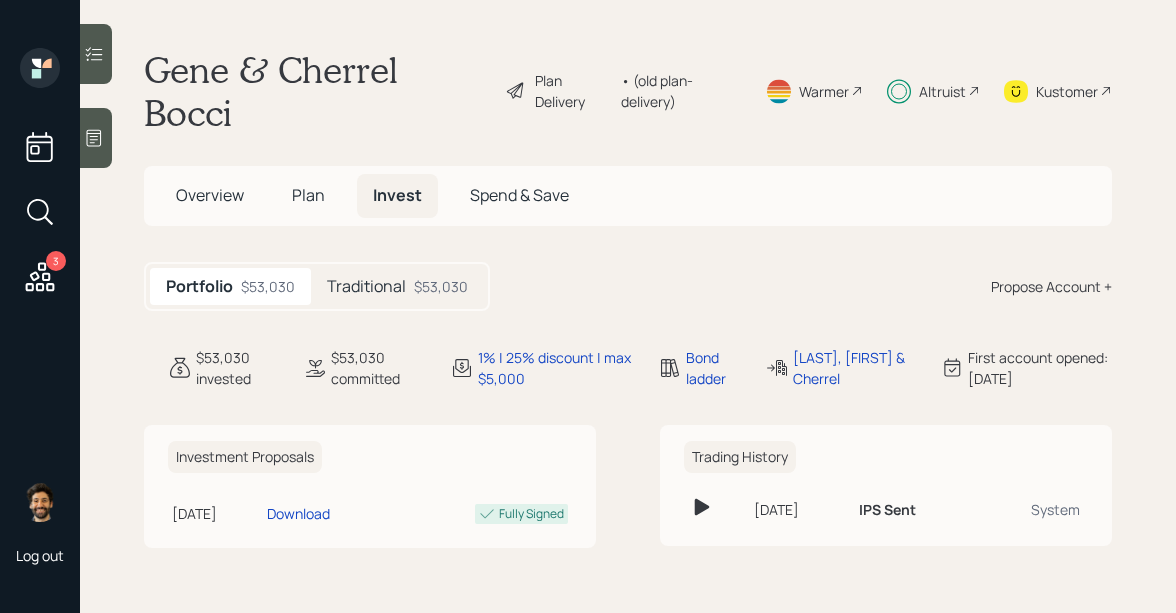 click on "Traditional" at bounding box center [366, 286] 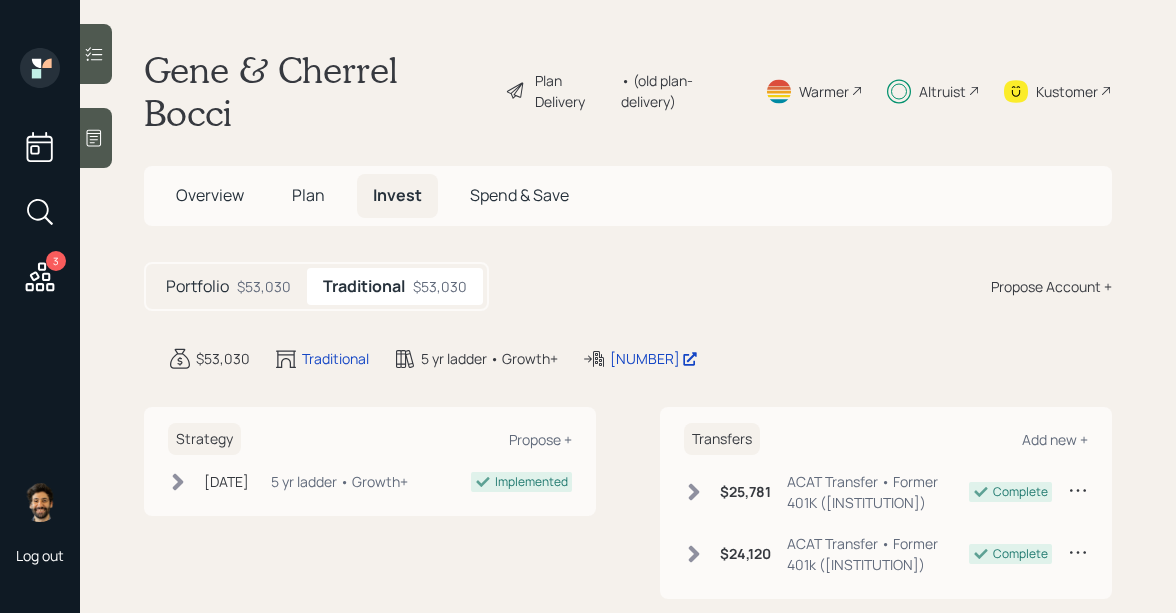 click on "Overview" at bounding box center [210, 195] 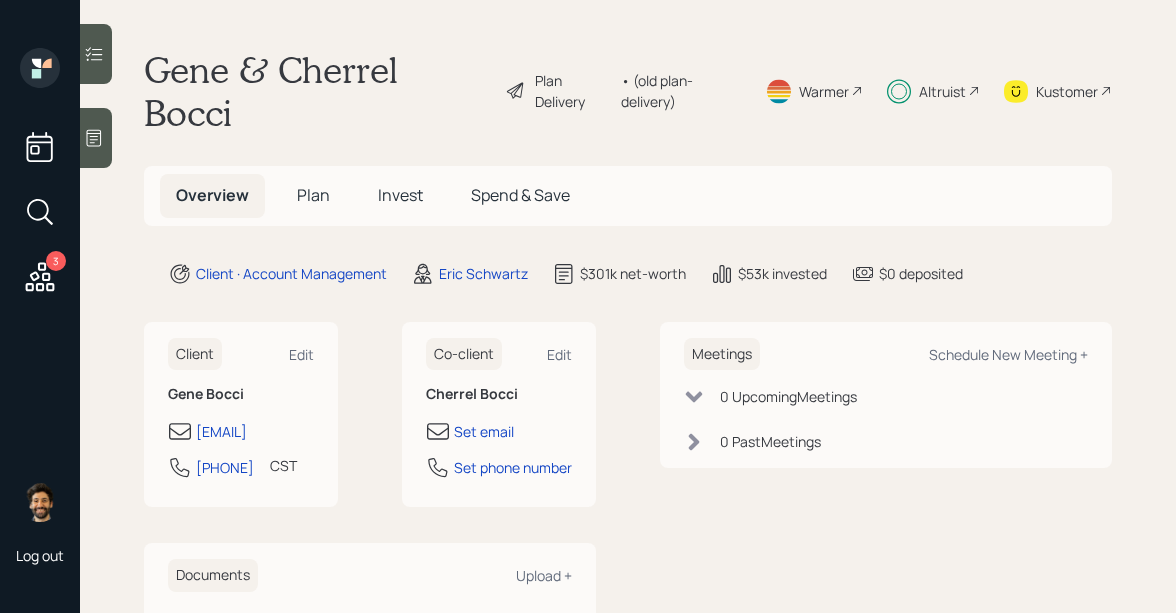 click on "Plan" at bounding box center [313, 195] 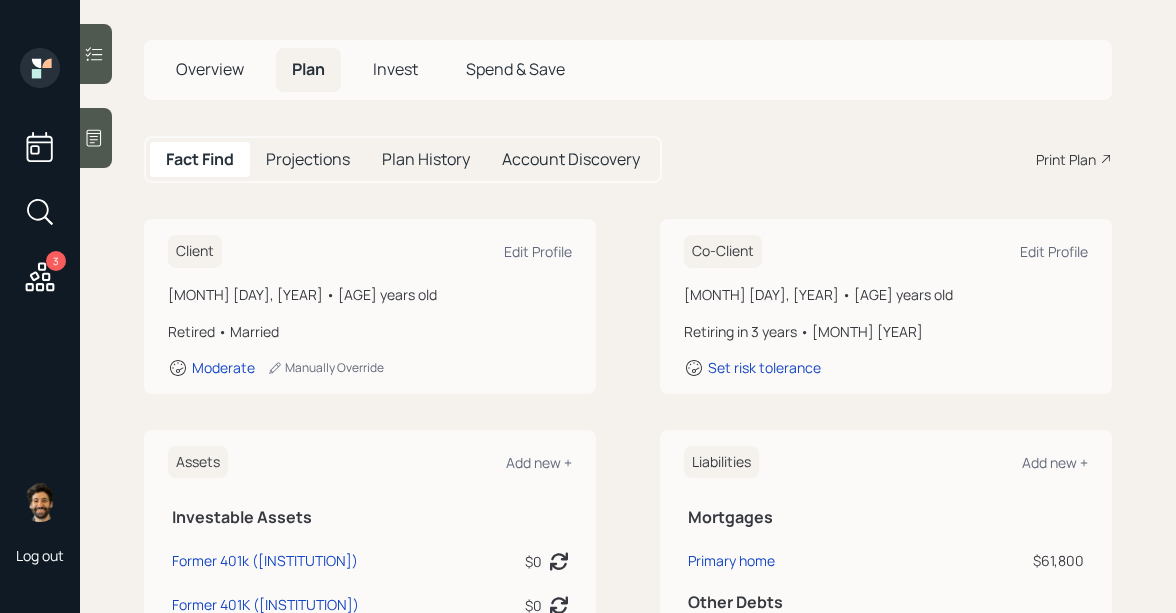 scroll, scrollTop: 0, scrollLeft: 0, axis: both 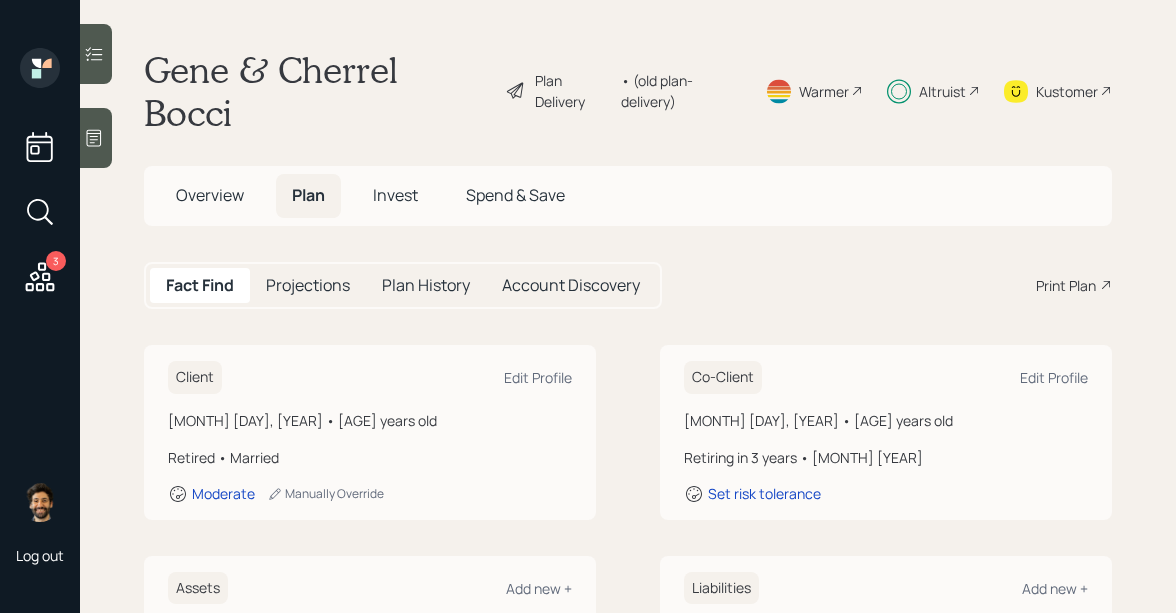 click on "Invest" at bounding box center (395, 195) 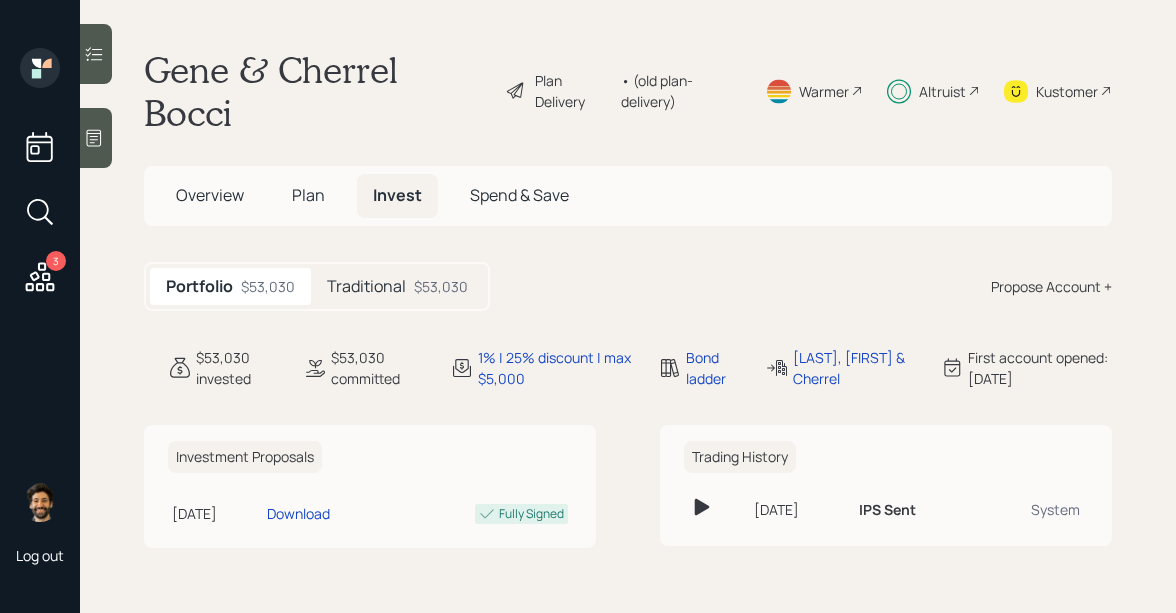 click on "Traditional" at bounding box center [366, 286] 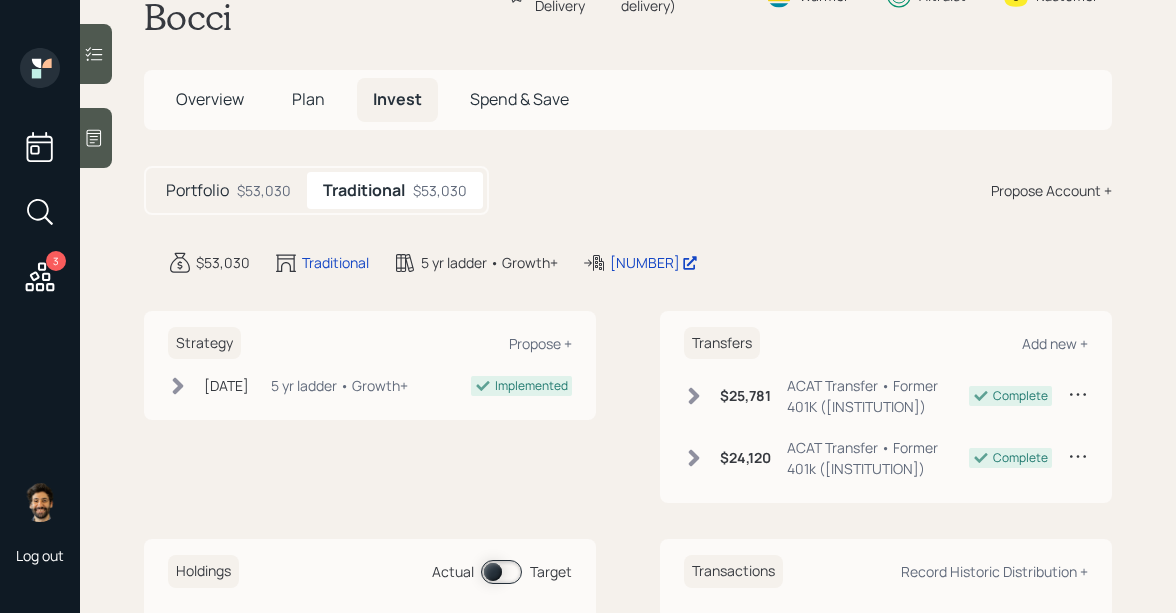 scroll, scrollTop: 270, scrollLeft: 0, axis: vertical 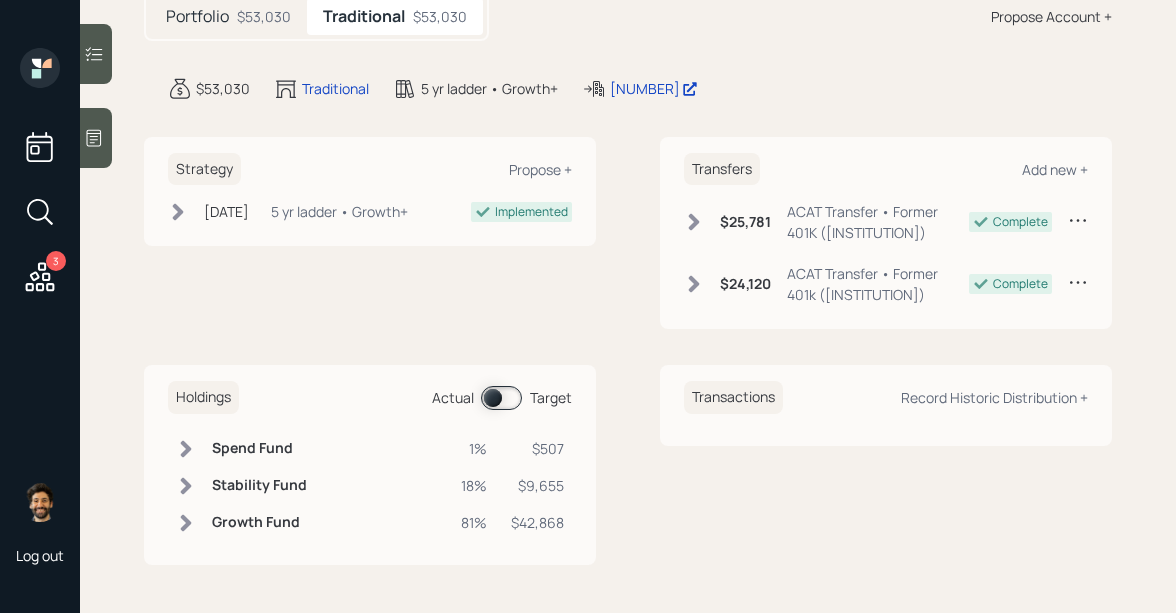 click at bounding box center (501, 398) 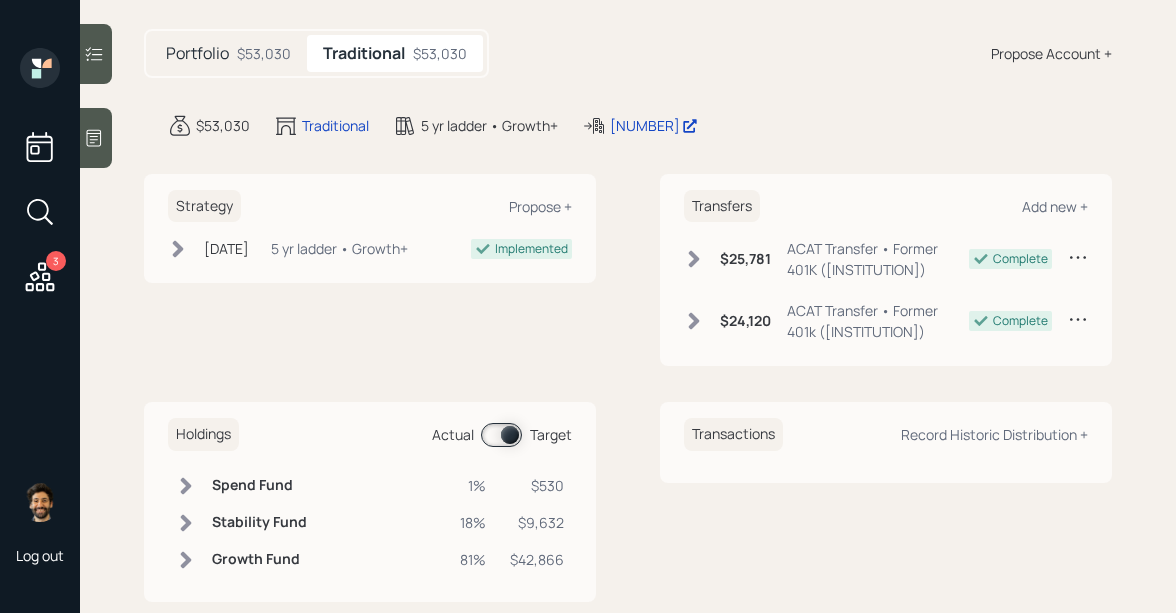 scroll, scrollTop: 207, scrollLeft: 0, axis: vertical 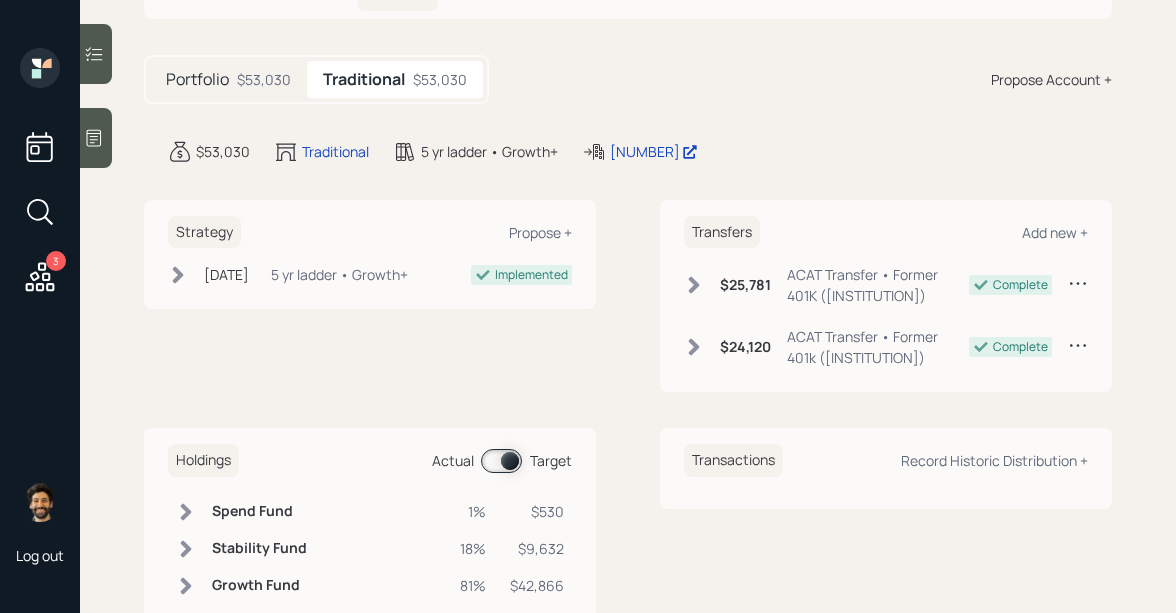 click on "$53,030" at bounding box center [264, 79] 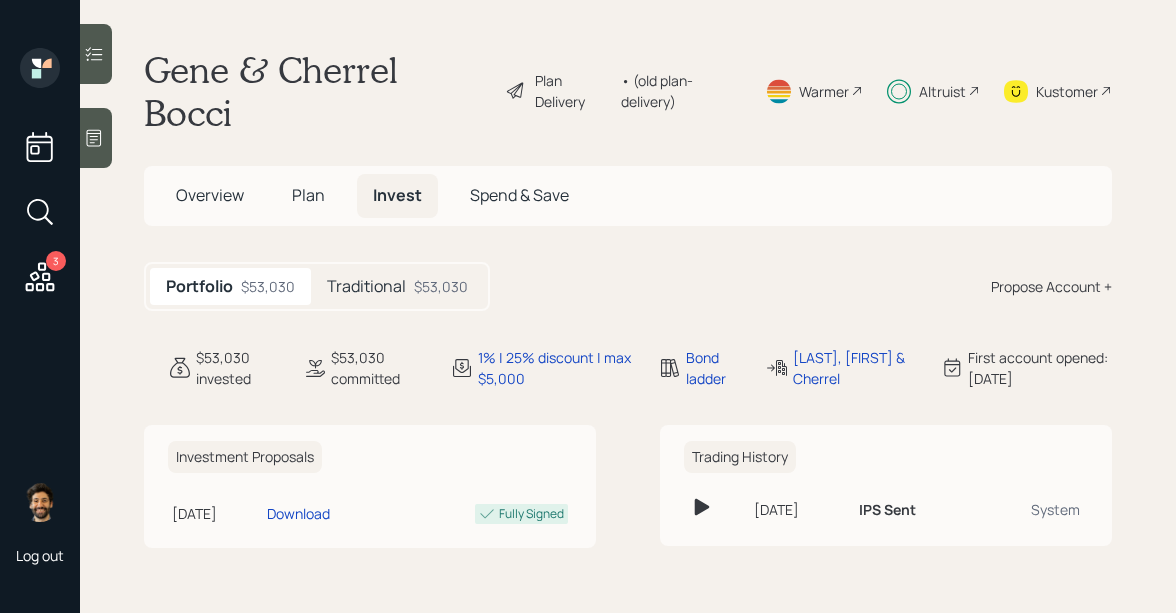 click on "Plan" at bounding box center [308, 195] 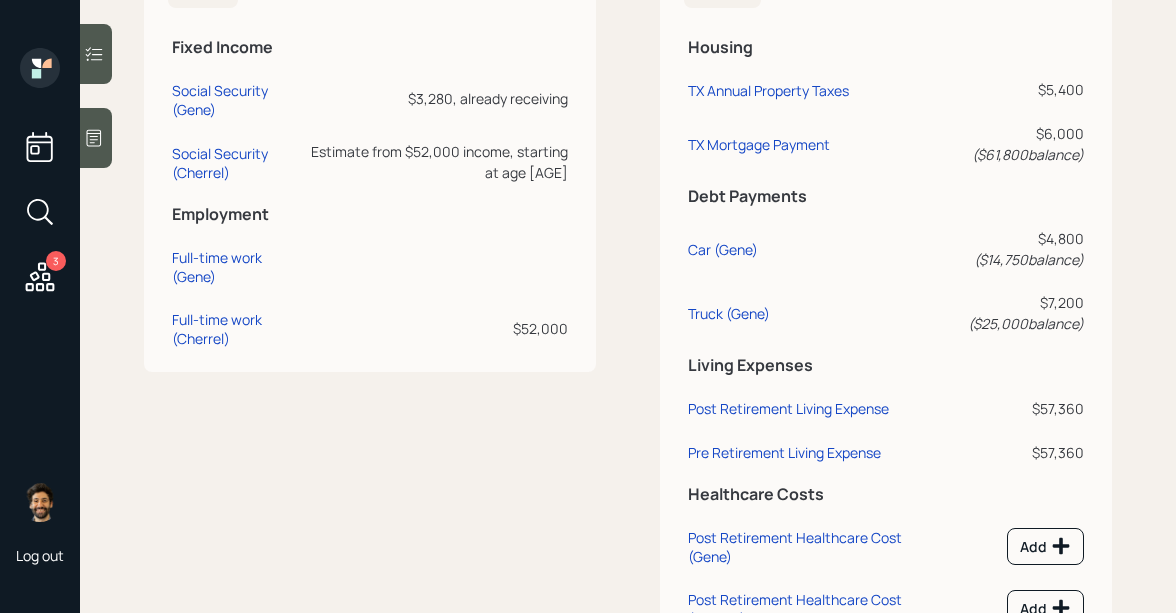 scroll, scrollTop: 686, scrollLeft: 0, axis: vertical 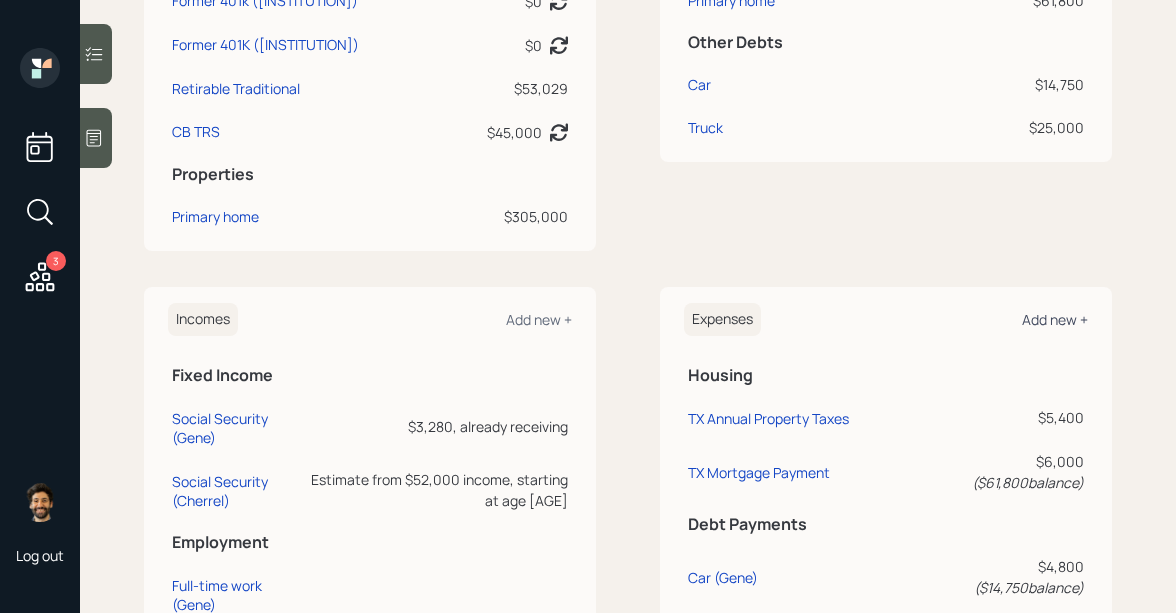 click on "Add new +" at bounding box center [1055, 319] 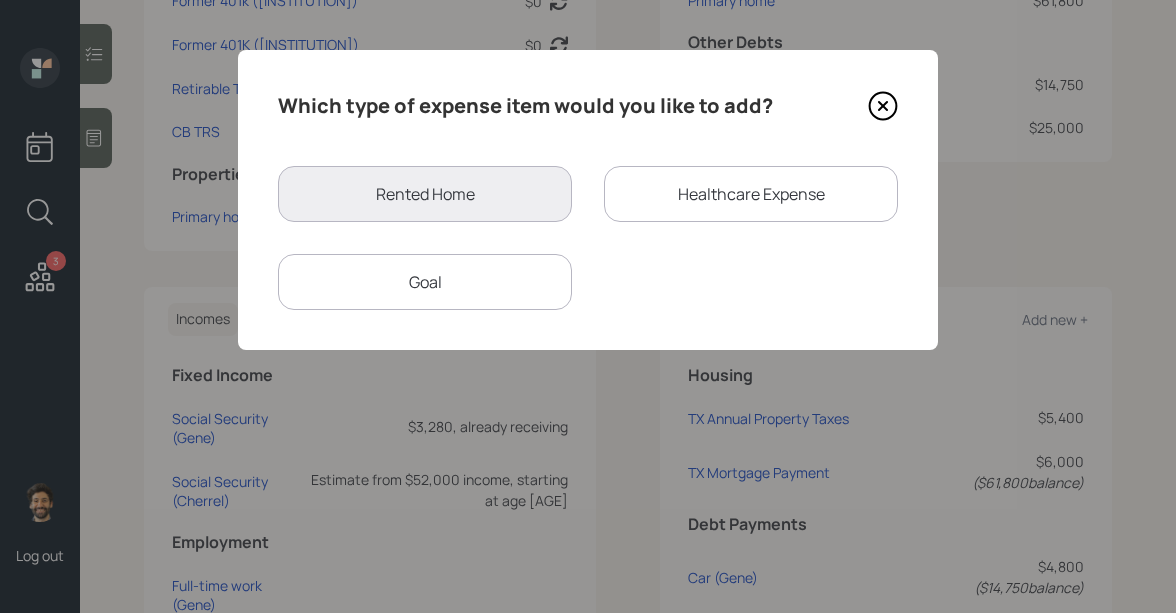click on "Goal" at bounding box center (425, 282) 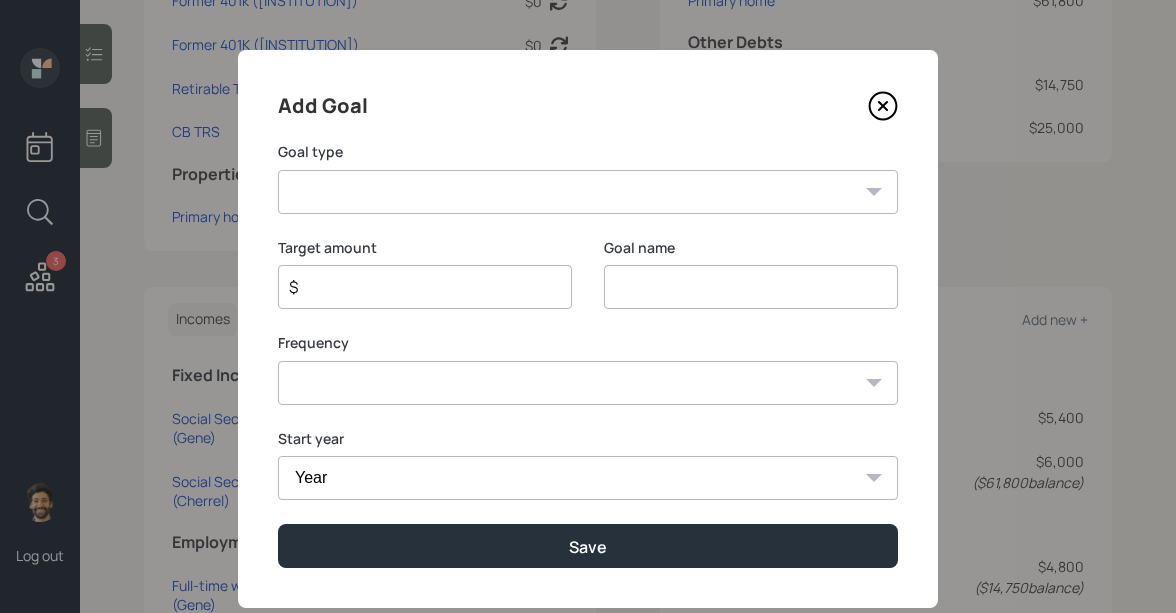 click on "Create an emergency fund Donate to charity Purchase a home Make a purchase Support a dependent Plan for travel Purchase a car Leave an inheritance Other" at bounding box center (588, 192) 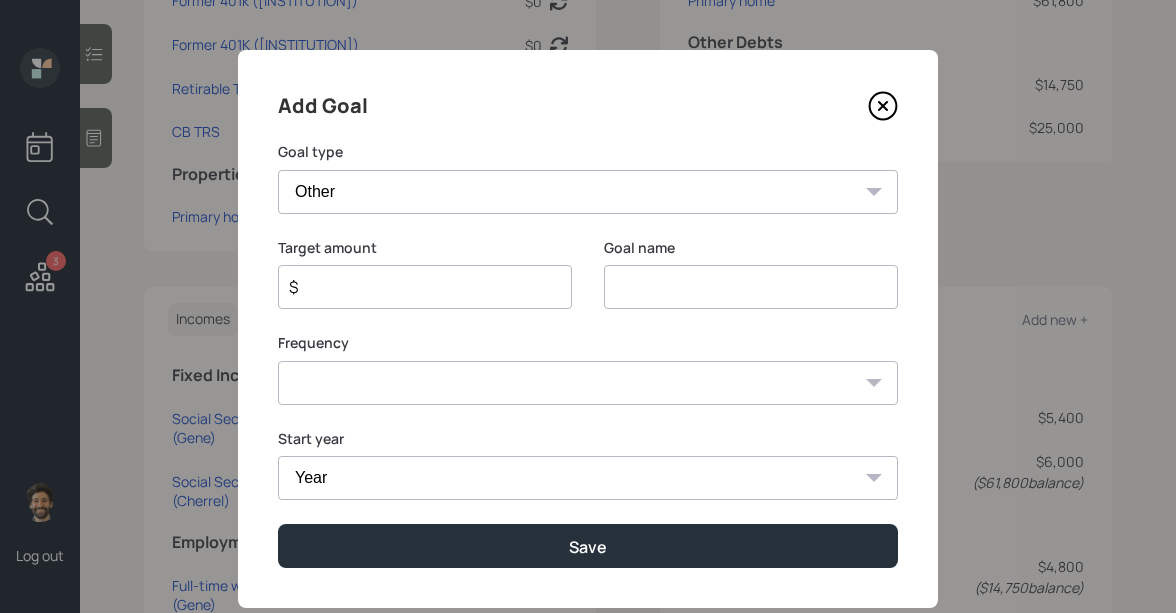 type on "Other" 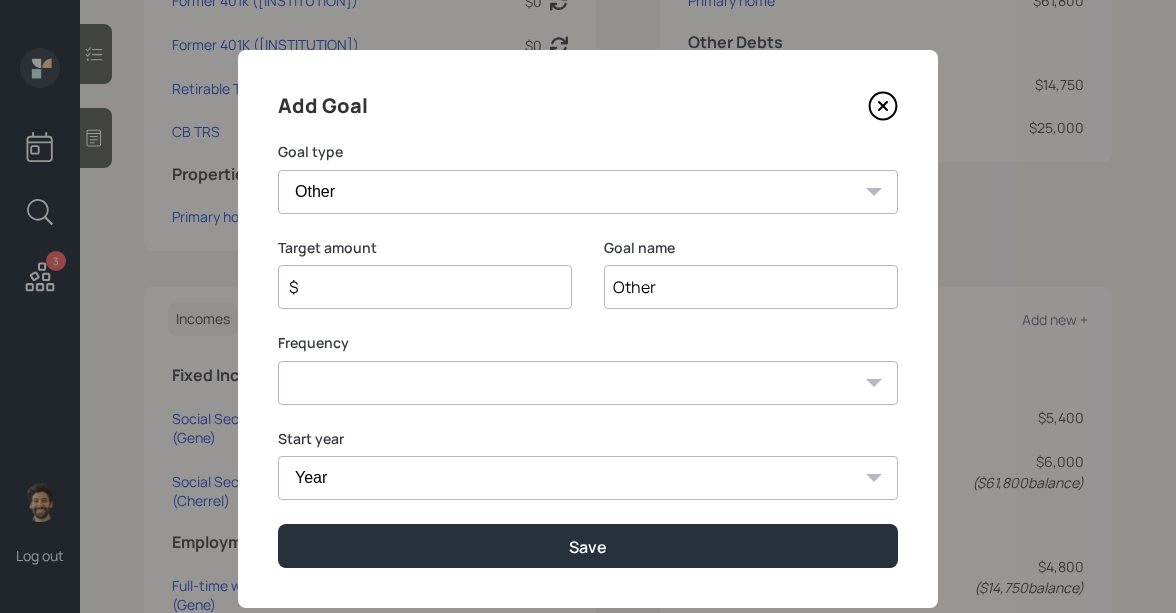 click on "Other" at bounding box center (751, 287) 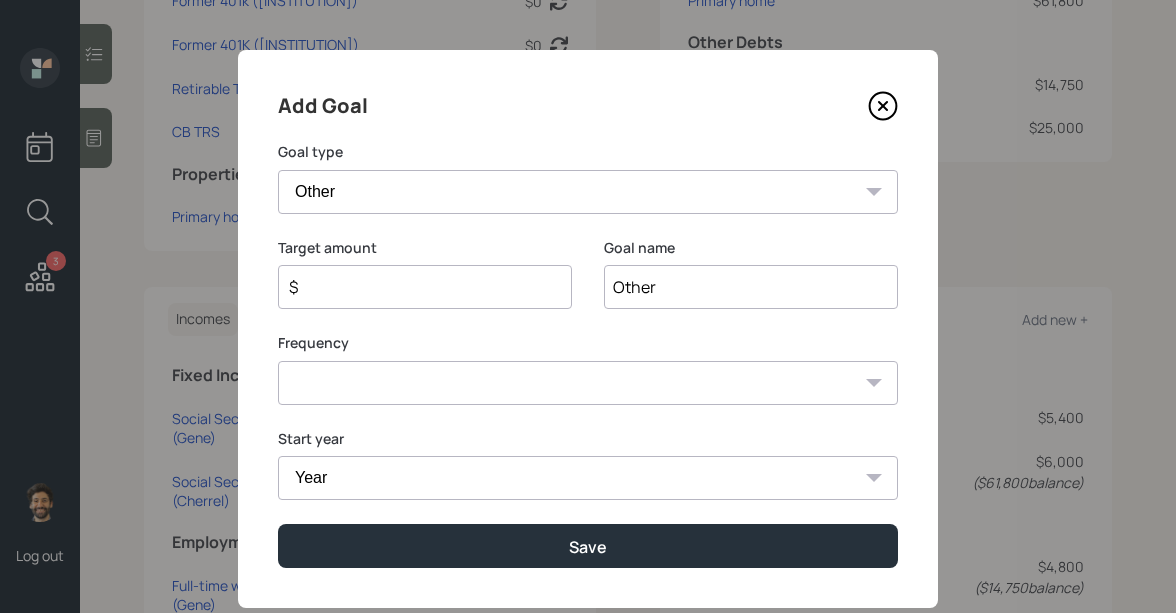 click on "$" at bounding box center (417, 287) 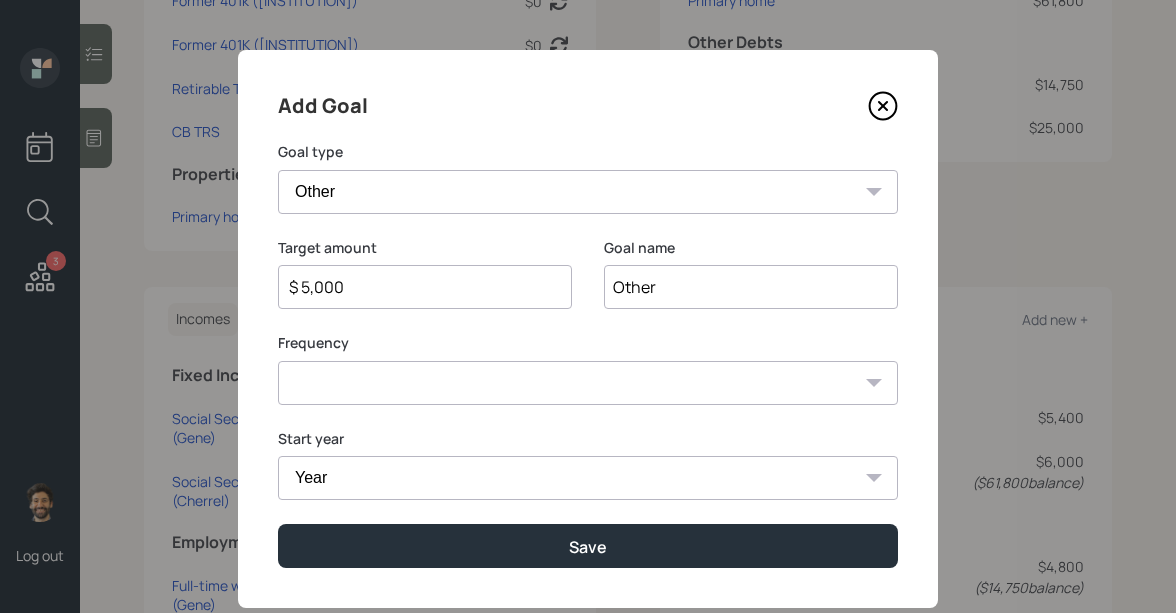 type on "$ 5,000" 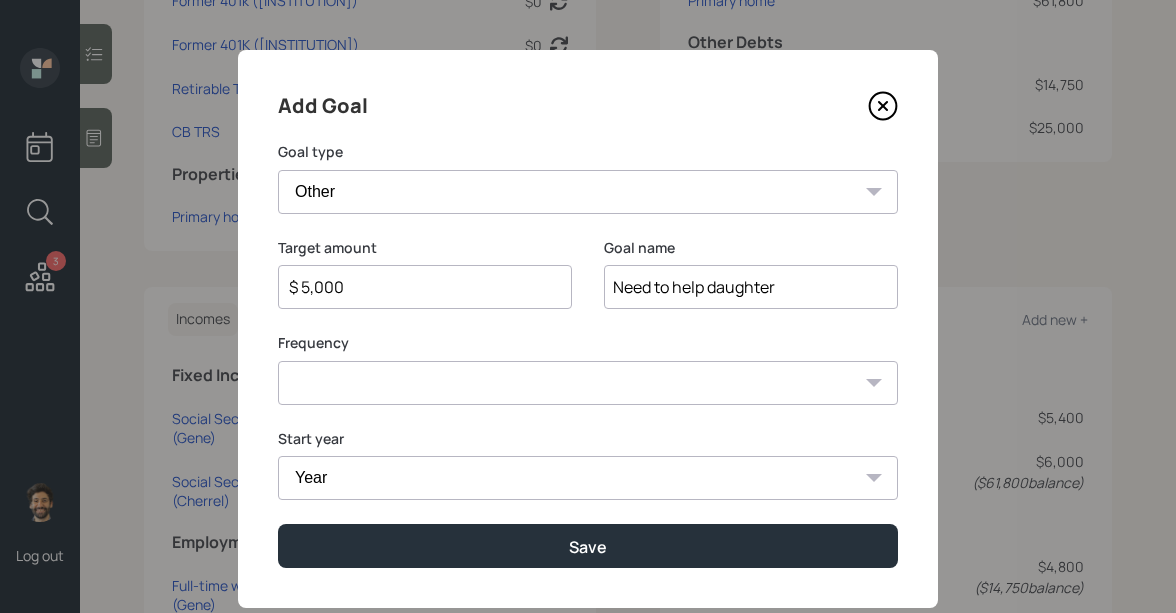 type on "Need to help daughter" 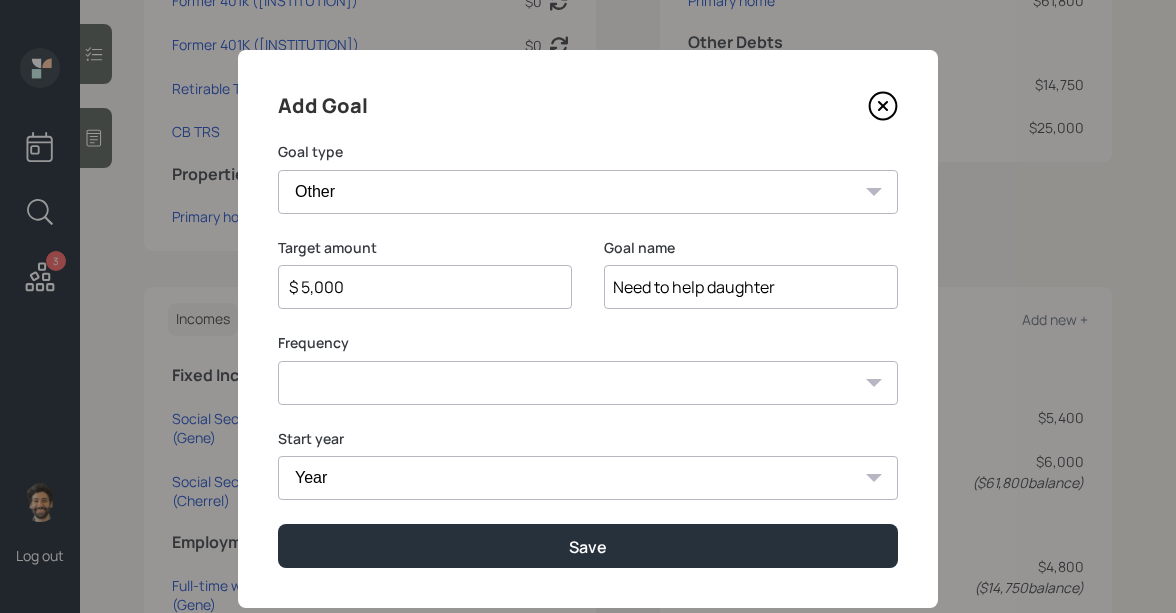 click on "One time Every 1 year Every 2 years Every 3 years Every 4 years Every 5 years Every 6 years Every 7 years Every 8 years Every 9 years" at bounding box center (588, 383) 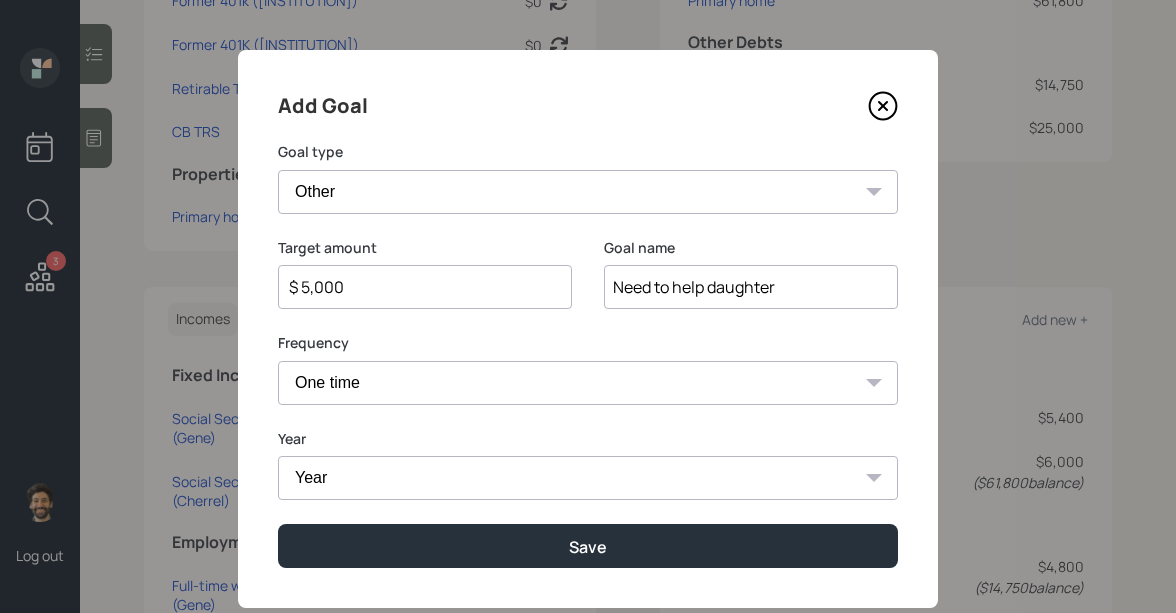 click on "Year 2025 2026 2027 2028 2029 2030 2031 2032 2033 2034 2035 2036 2037 2038 2039 2040 2041 2042 2043 2044 2045 2046 2047 2048 2049 2050 2051" at bounding box center [588, 478] 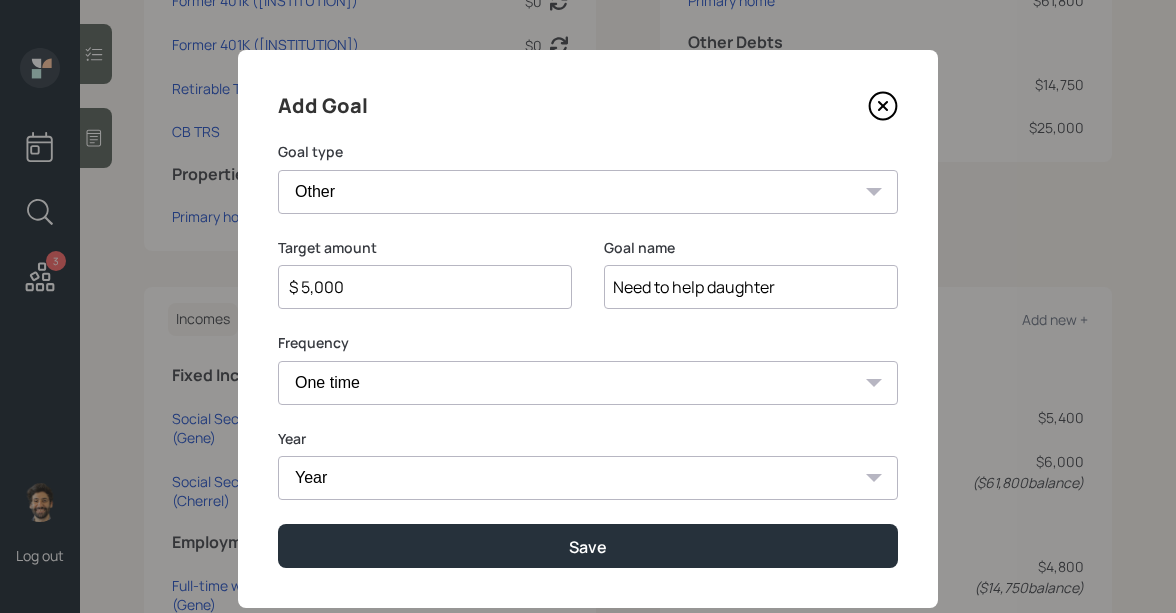 select on "2025" 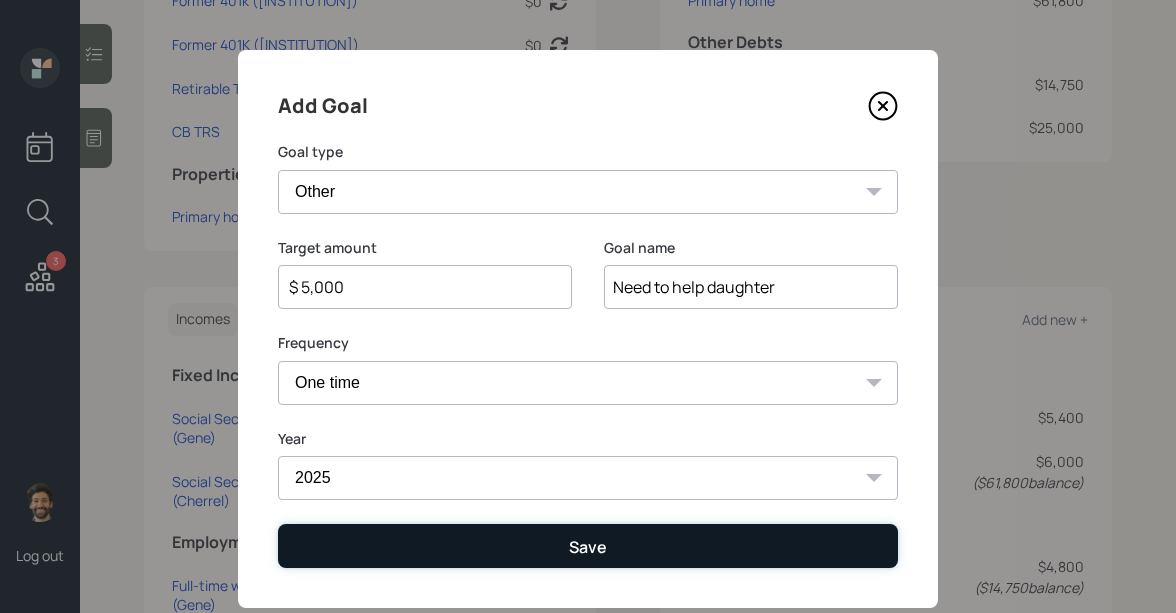 click on "Save" at bounding box center (588, 545) 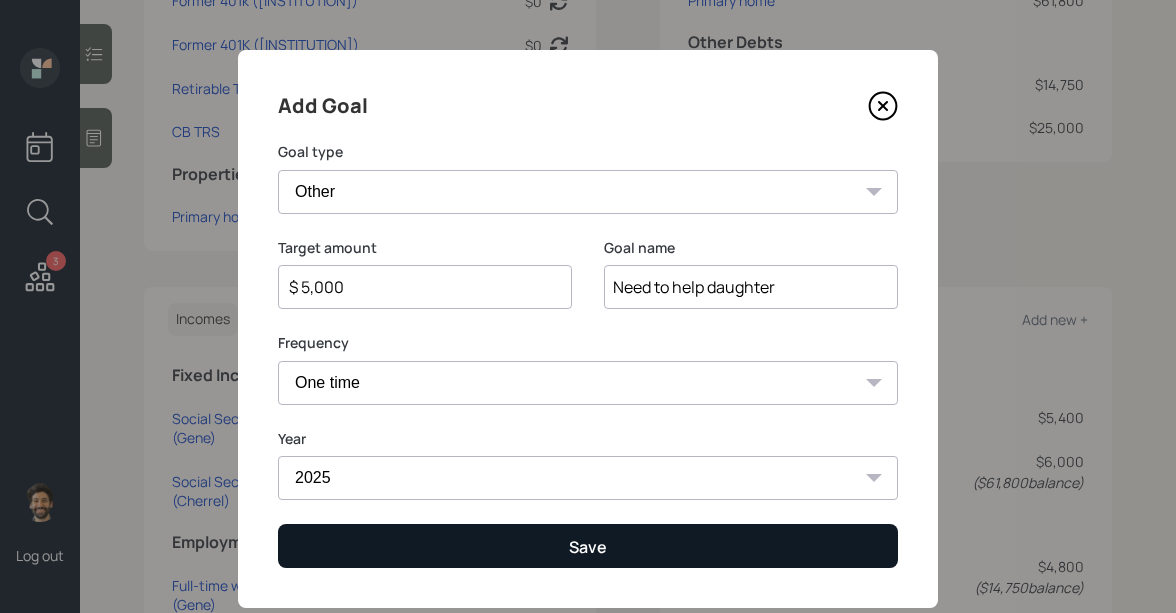 type on "$" 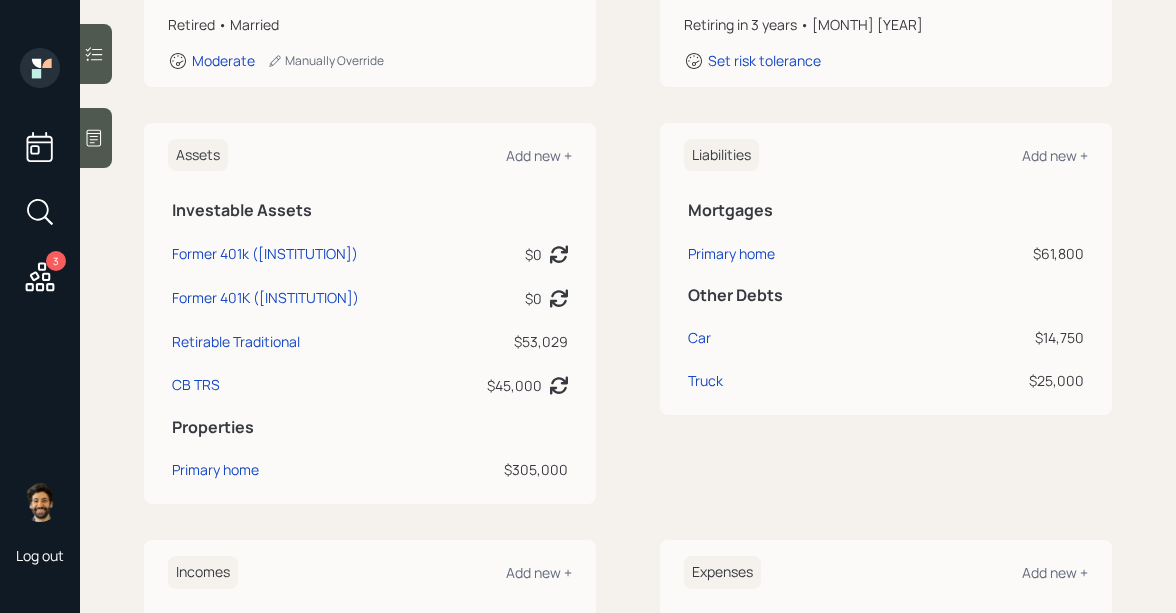 scroll, scrollTop: 0, scrollLeft: 0, axis: both 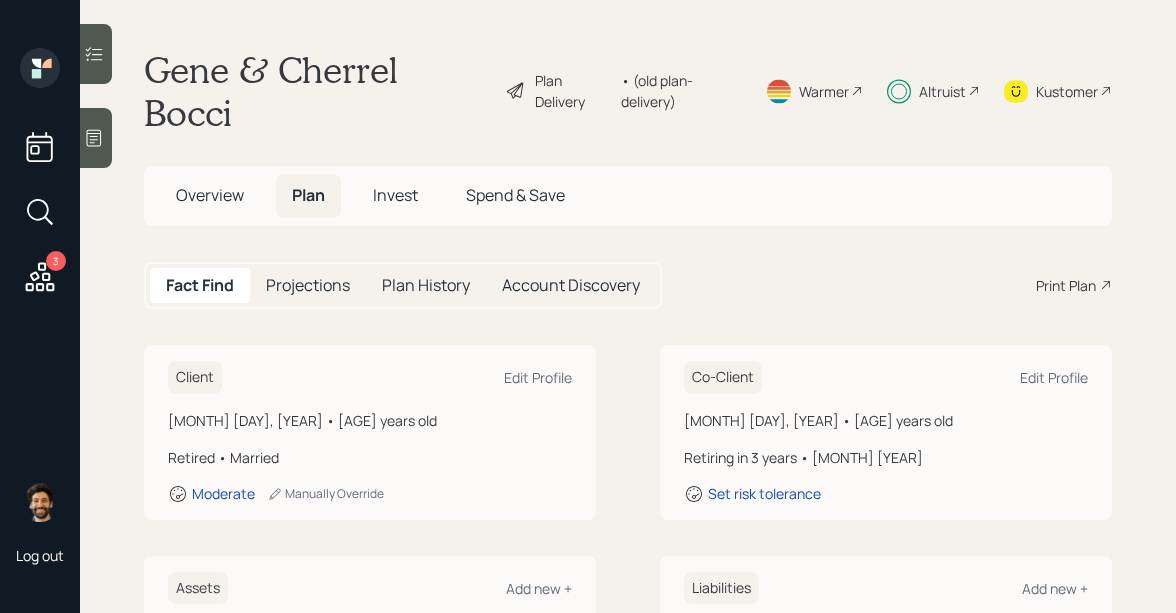 click on "Invest" at bounding box center (395, 195) 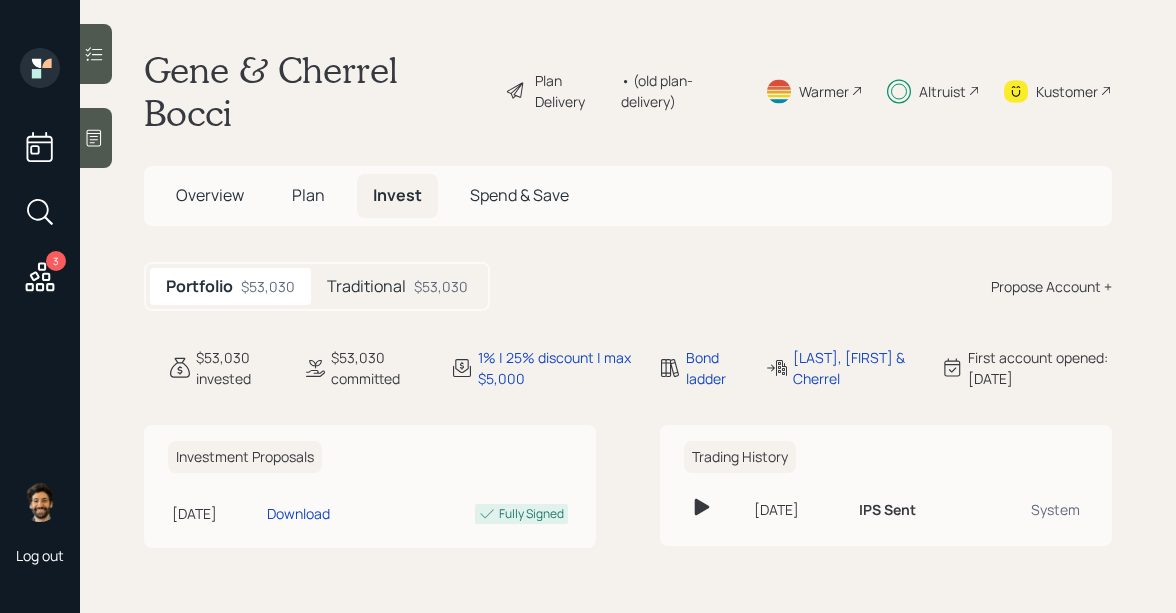click on "Traditional" at bounding box center (366, 286) 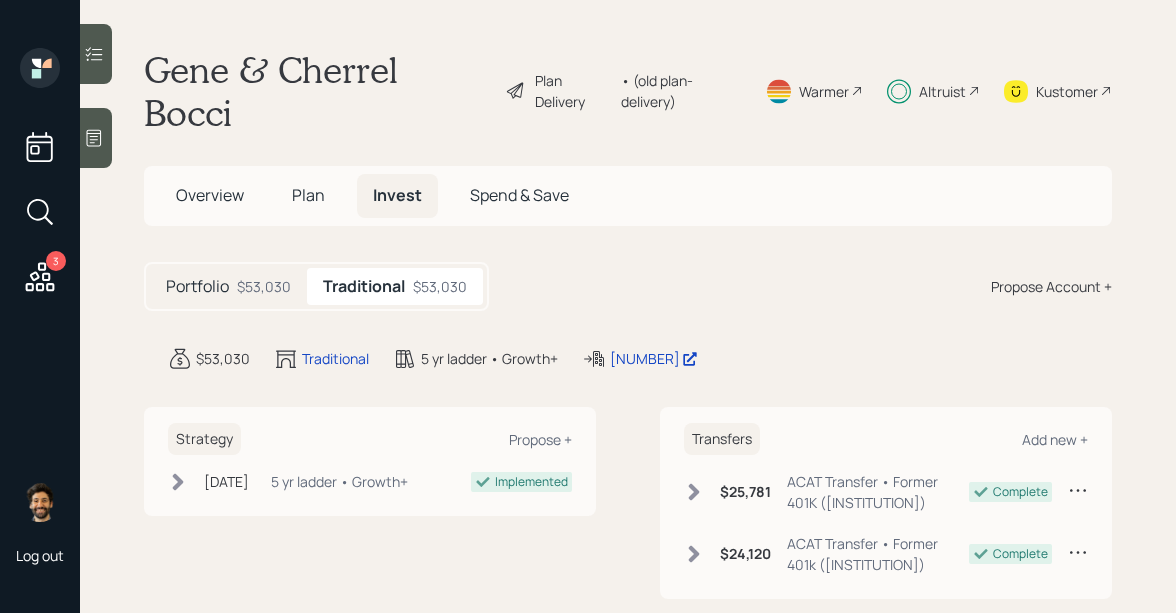 scroll, scrollTop: 270, scrollLeft: 0, axis: vertical 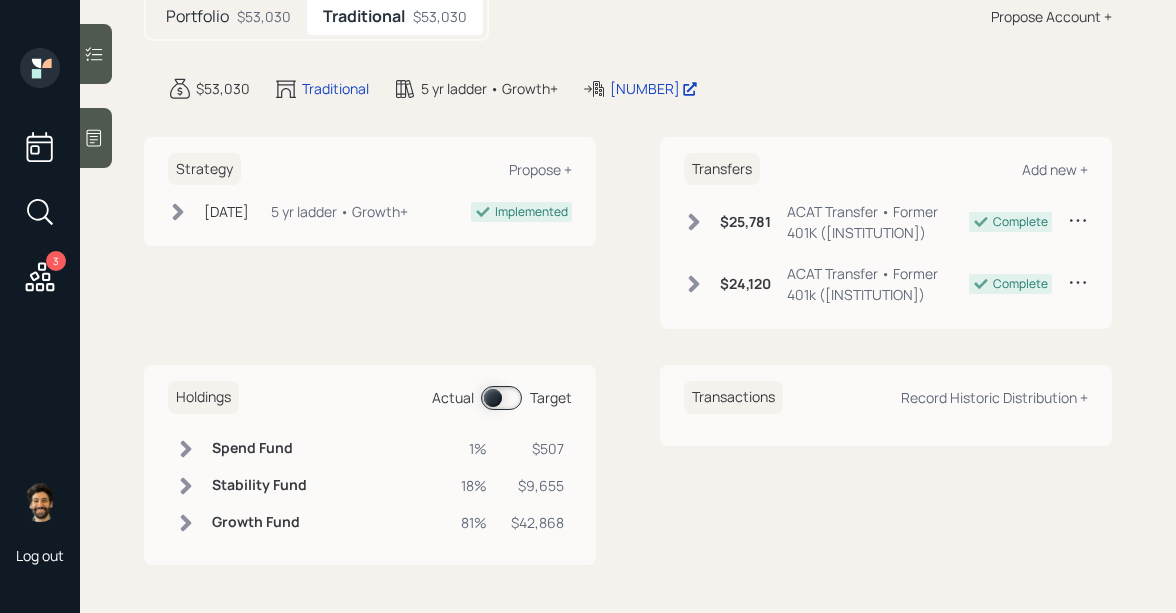click at bounding box center [501, 398] 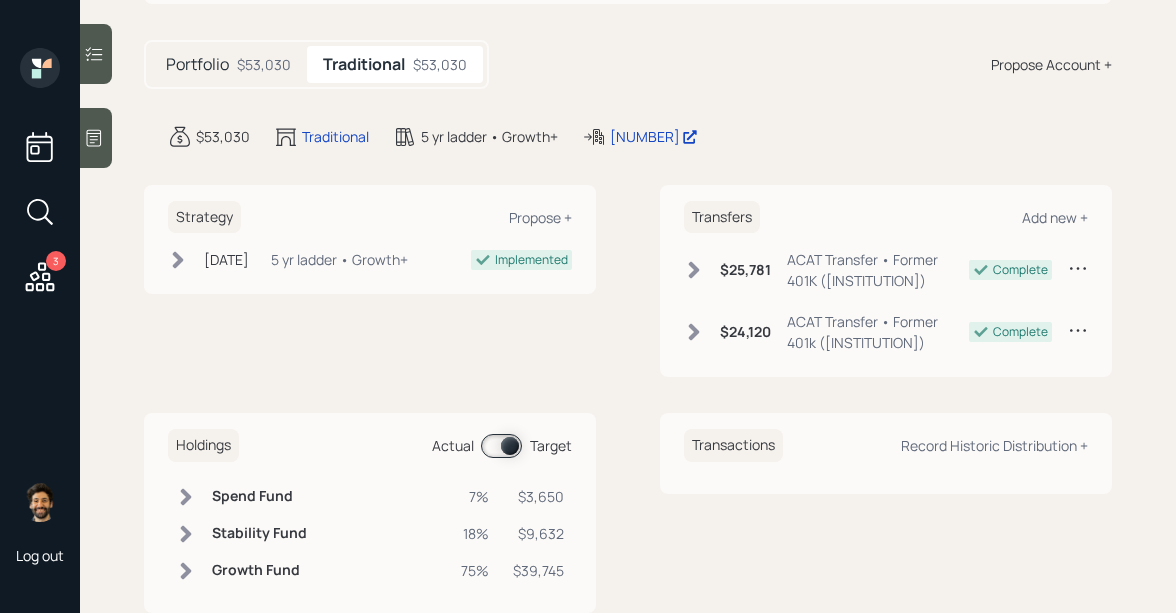 scroll, scrollTop: 218, scrollLeft: 0, axis: vertical 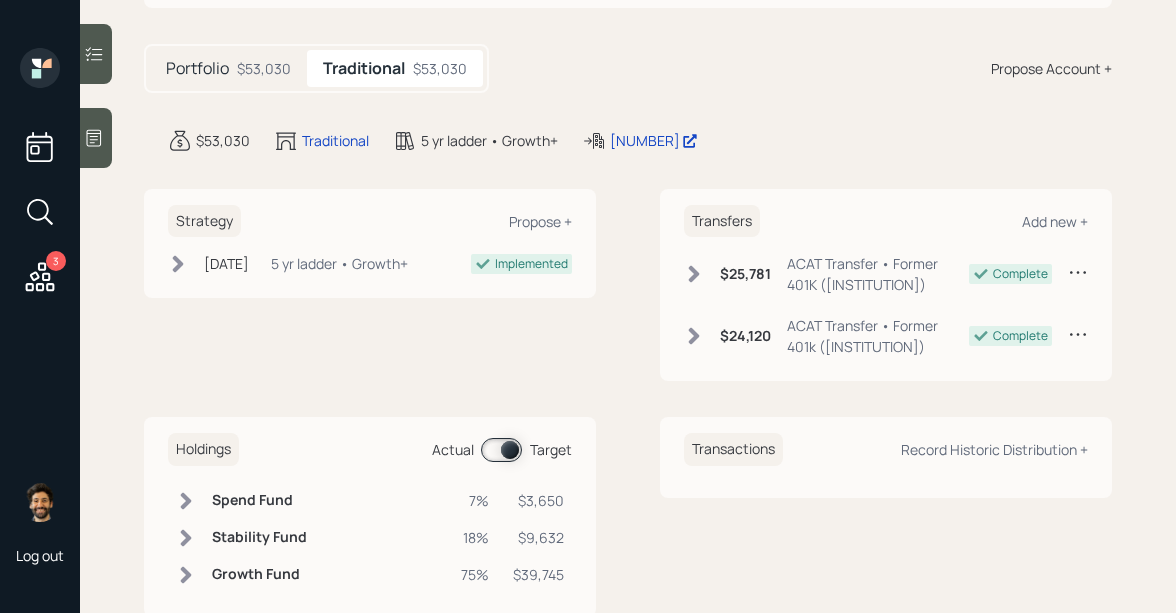 click on "$53,030" at bounding box center (264, 68) 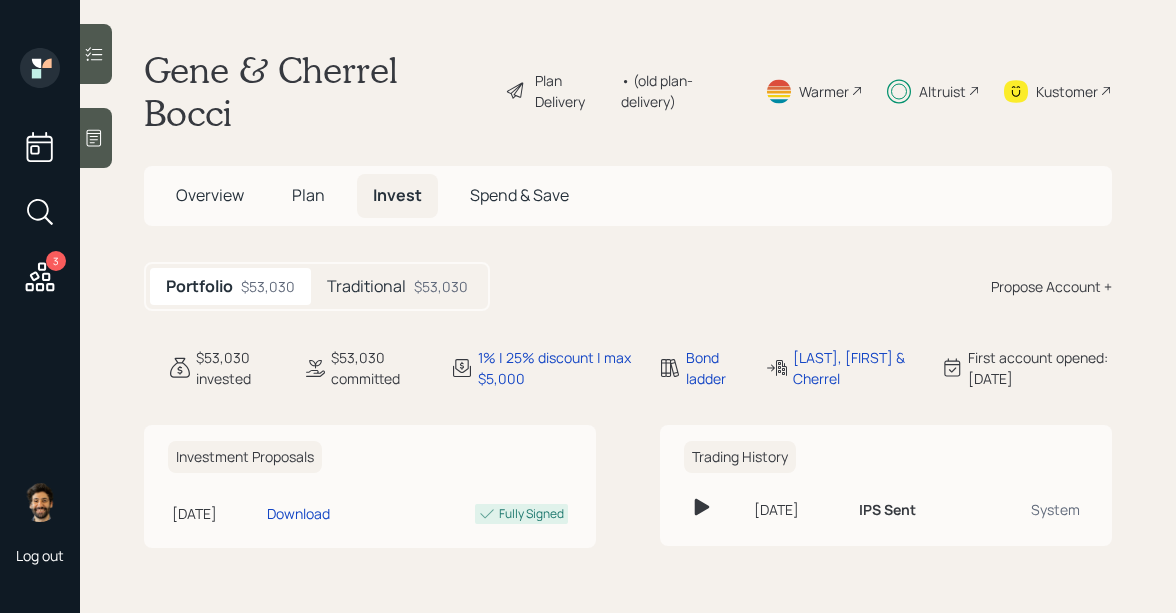 scroll, scrollTop: 0, scrollLeft: 0, axis: both 